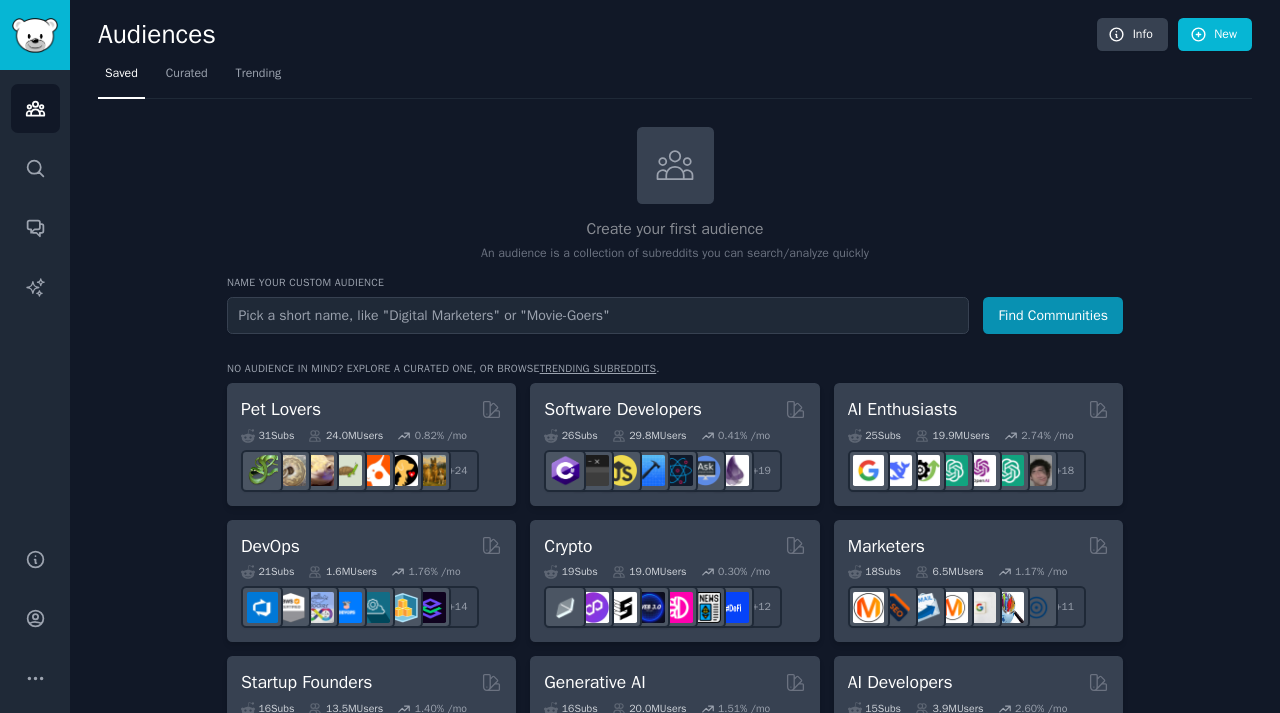 scroll, scrollTop: 0, scrollLeft: 0, axis: both 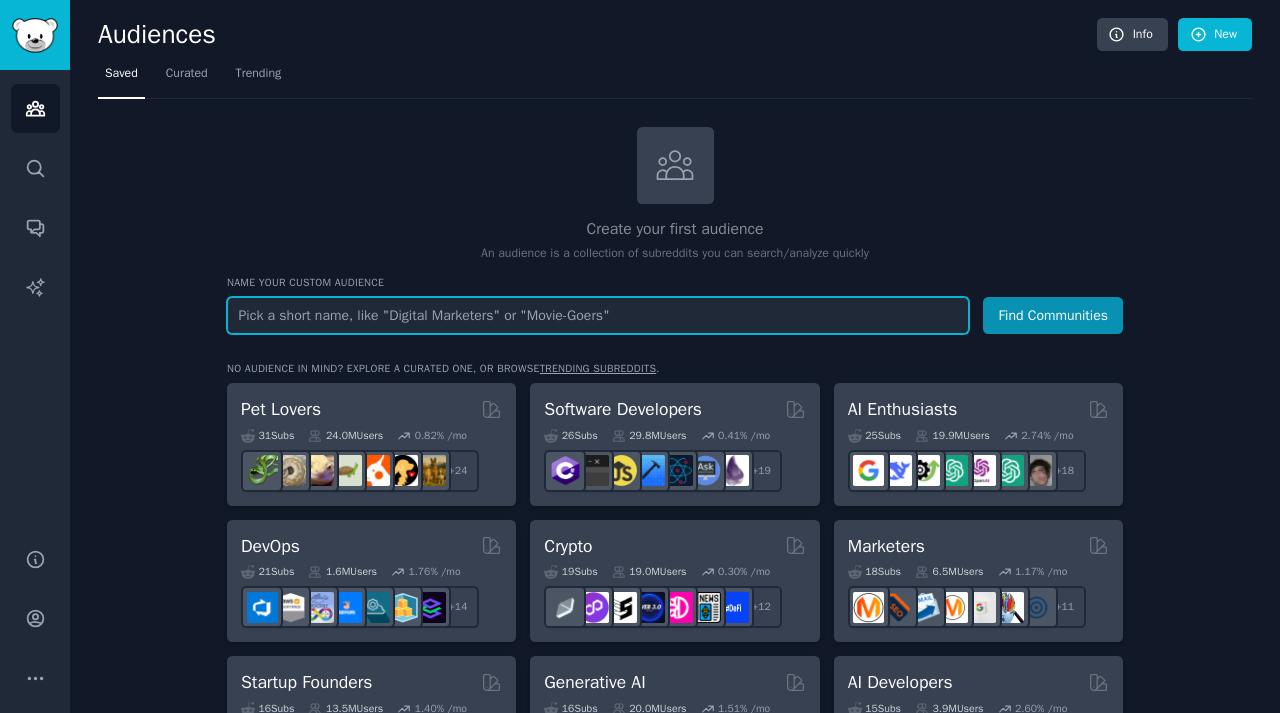 click at bounding box center [598, 315] 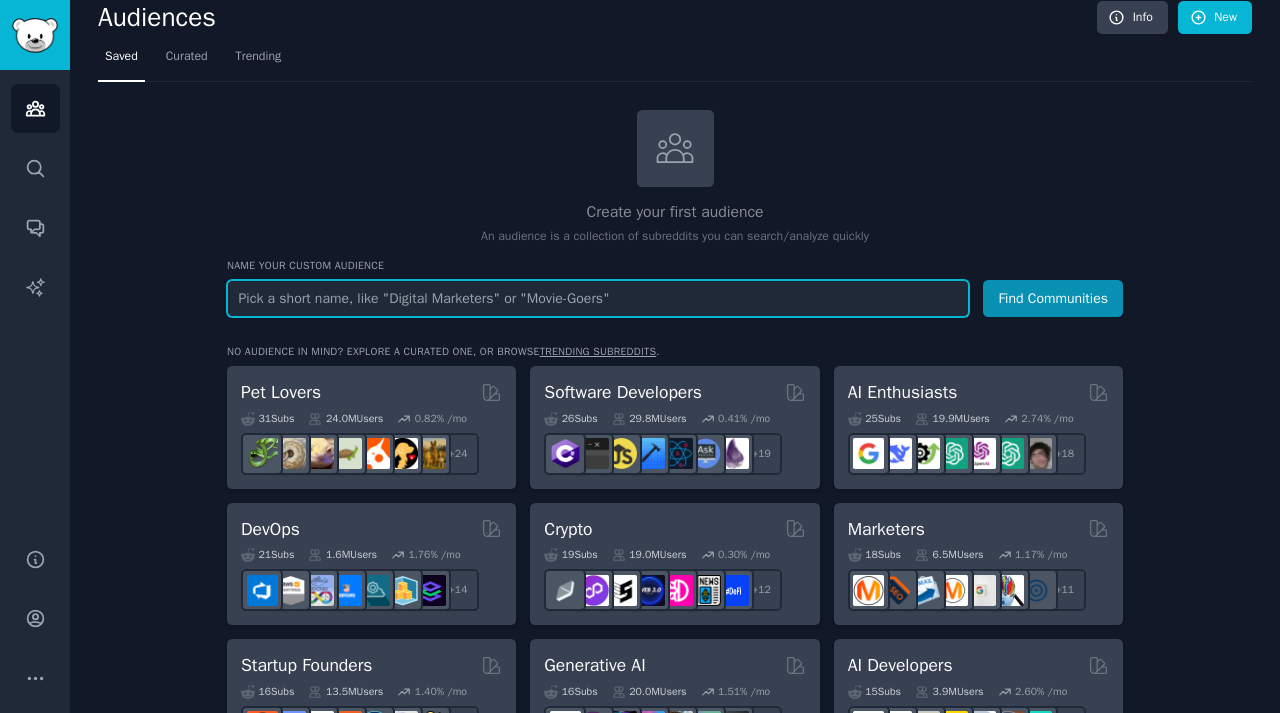 scroll, scrollTop: 25, scrollLeft: 0, axis: vertical 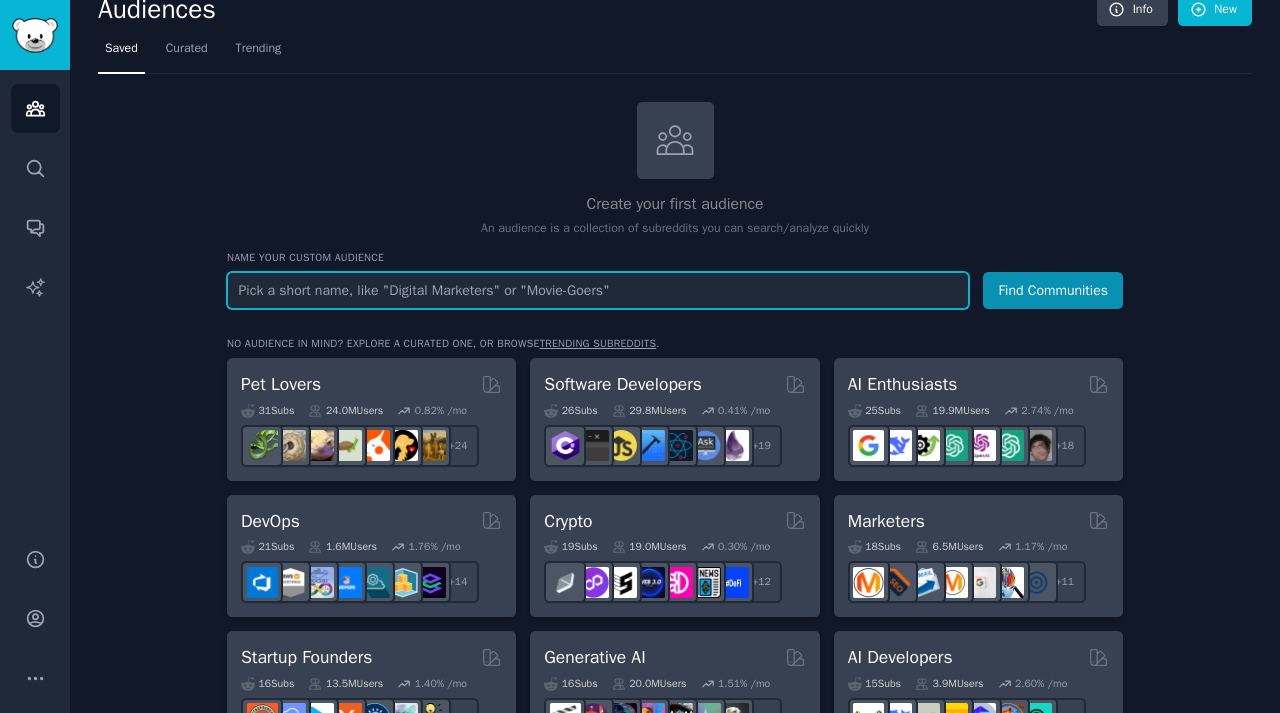 click at bounding box center (598, 290) 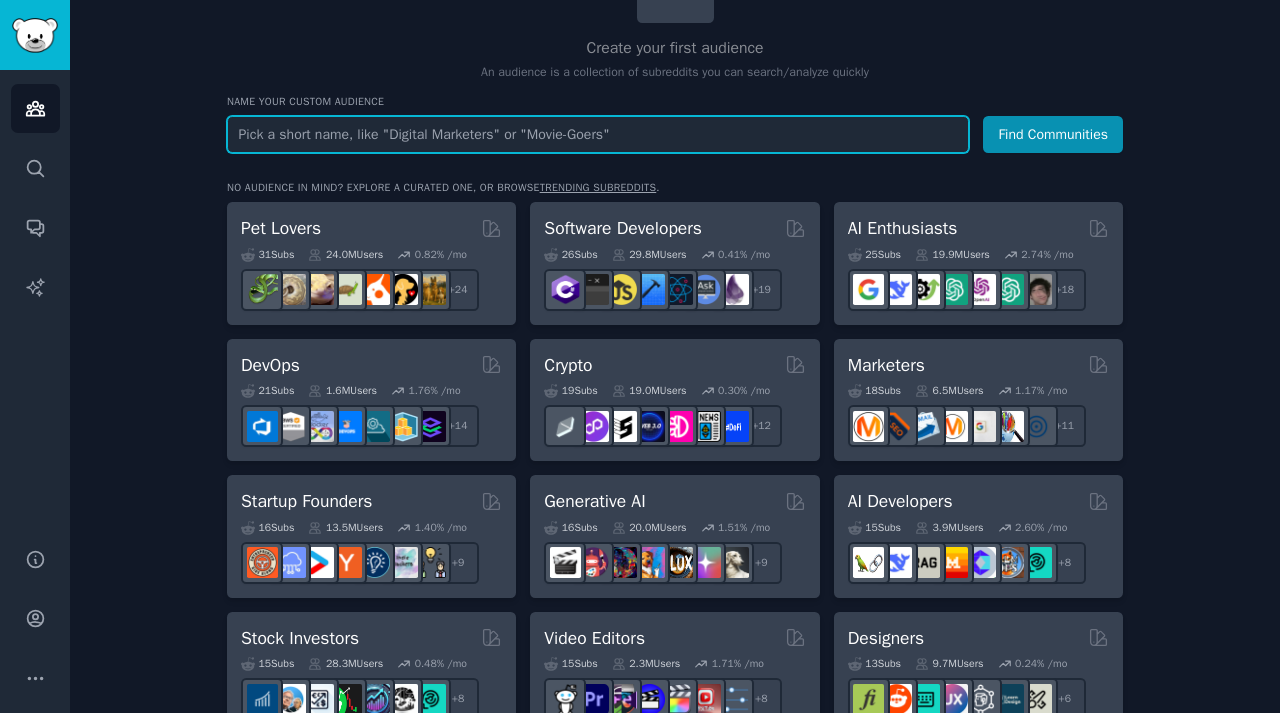 scroll, scrollTop: 183, scrollLeft: 0, axis: vertical 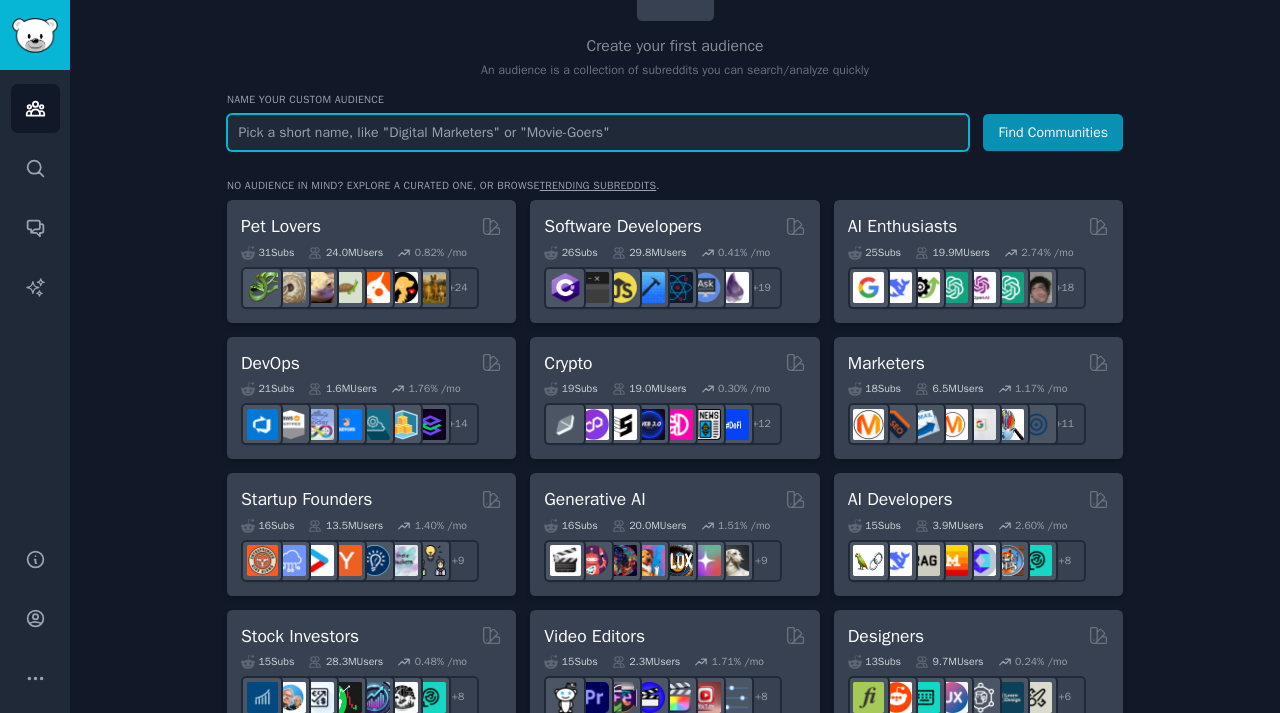 click at bounding box center (598, 132) 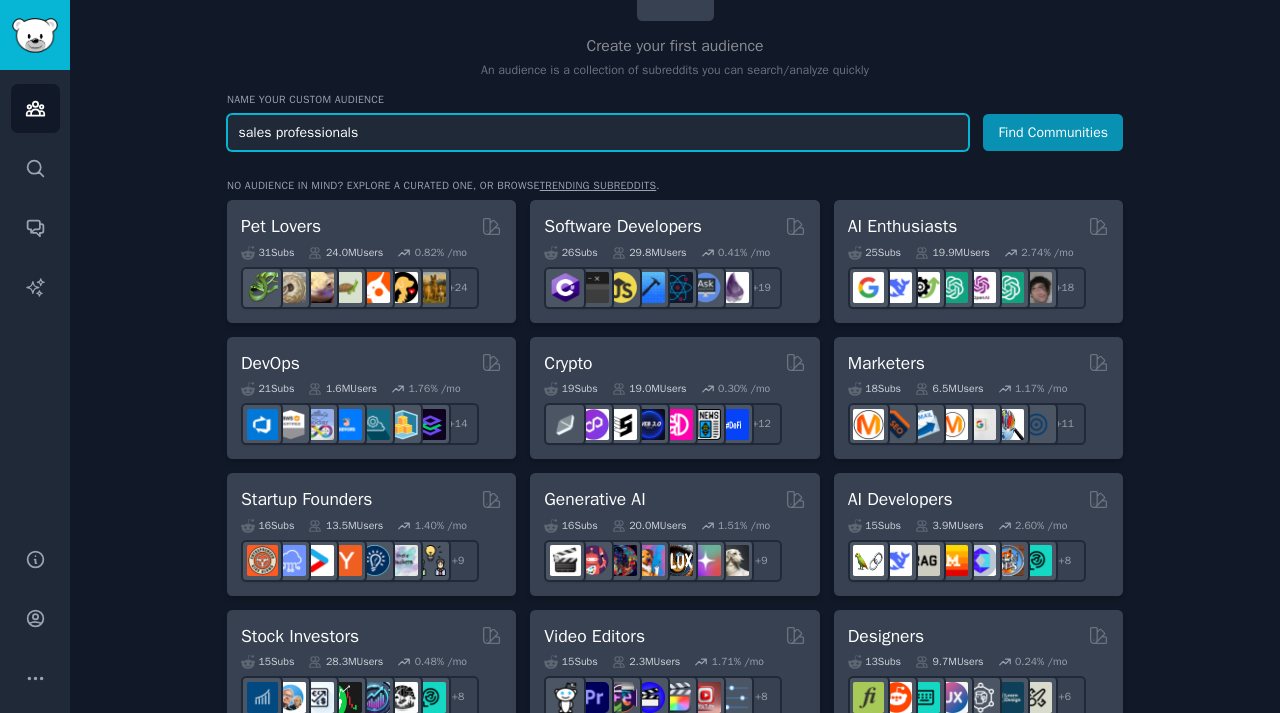 type on "sales professionals" 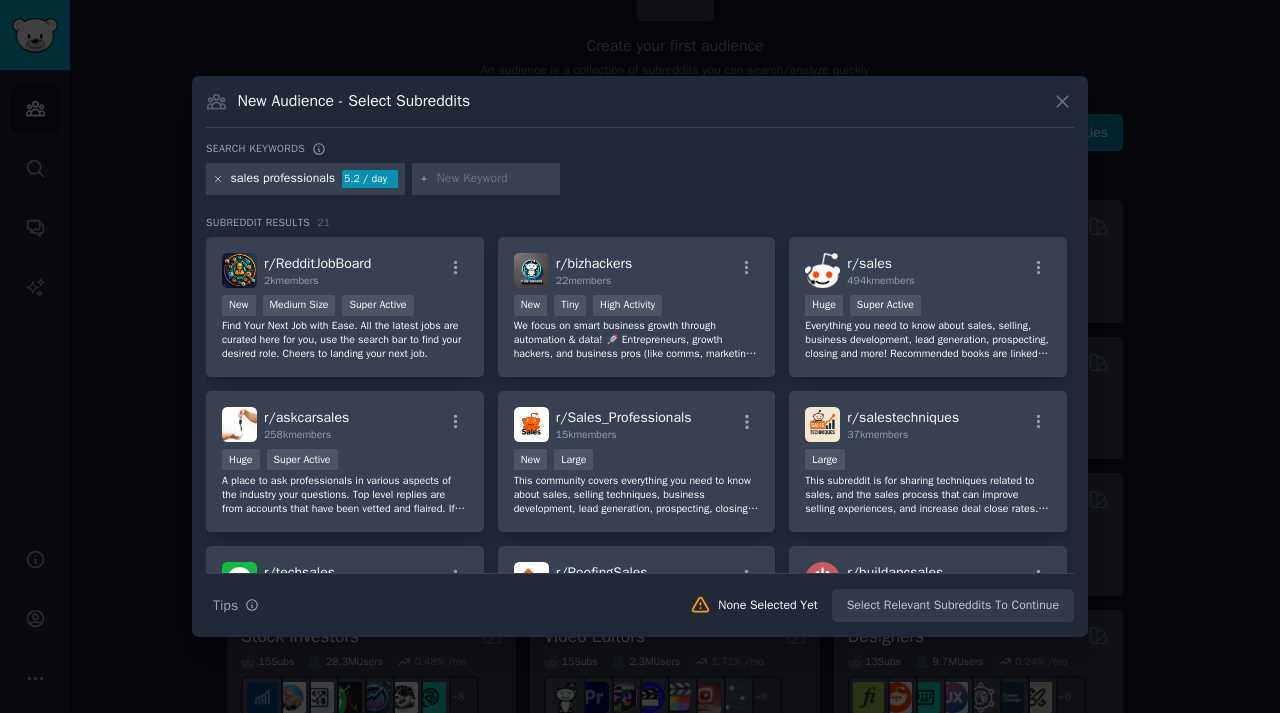 click 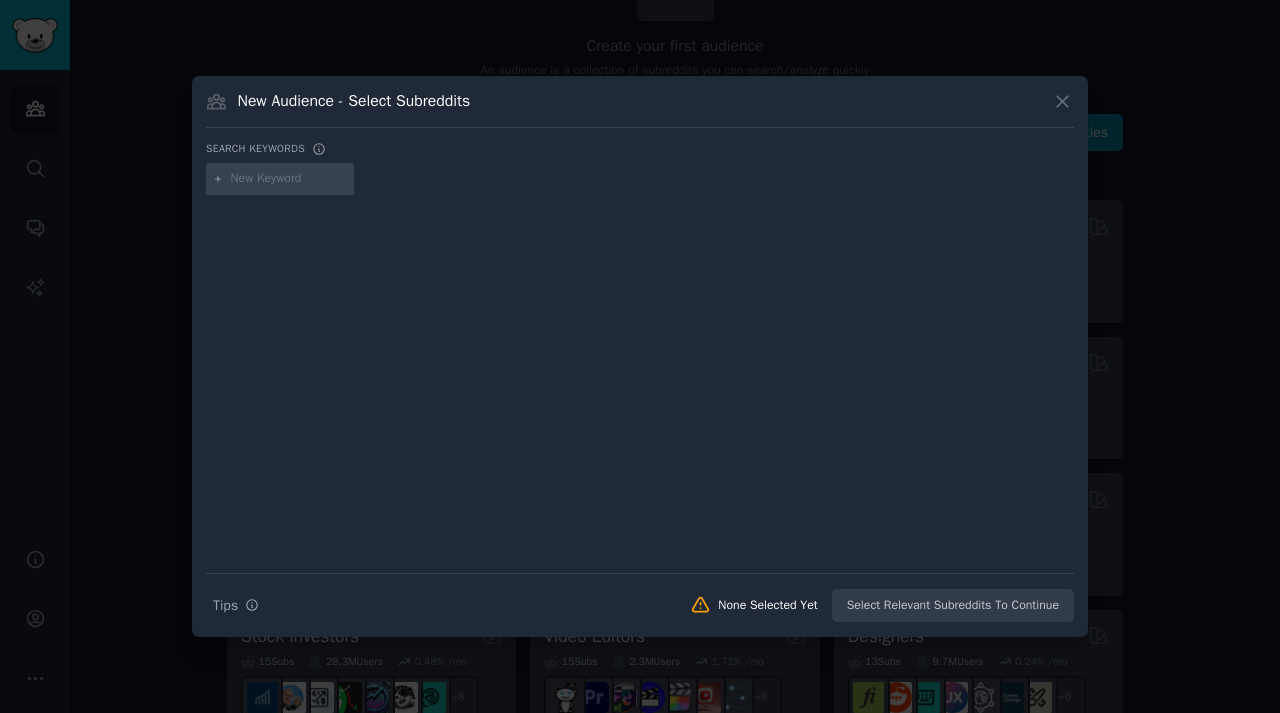 click at bounding box center (289, 179) 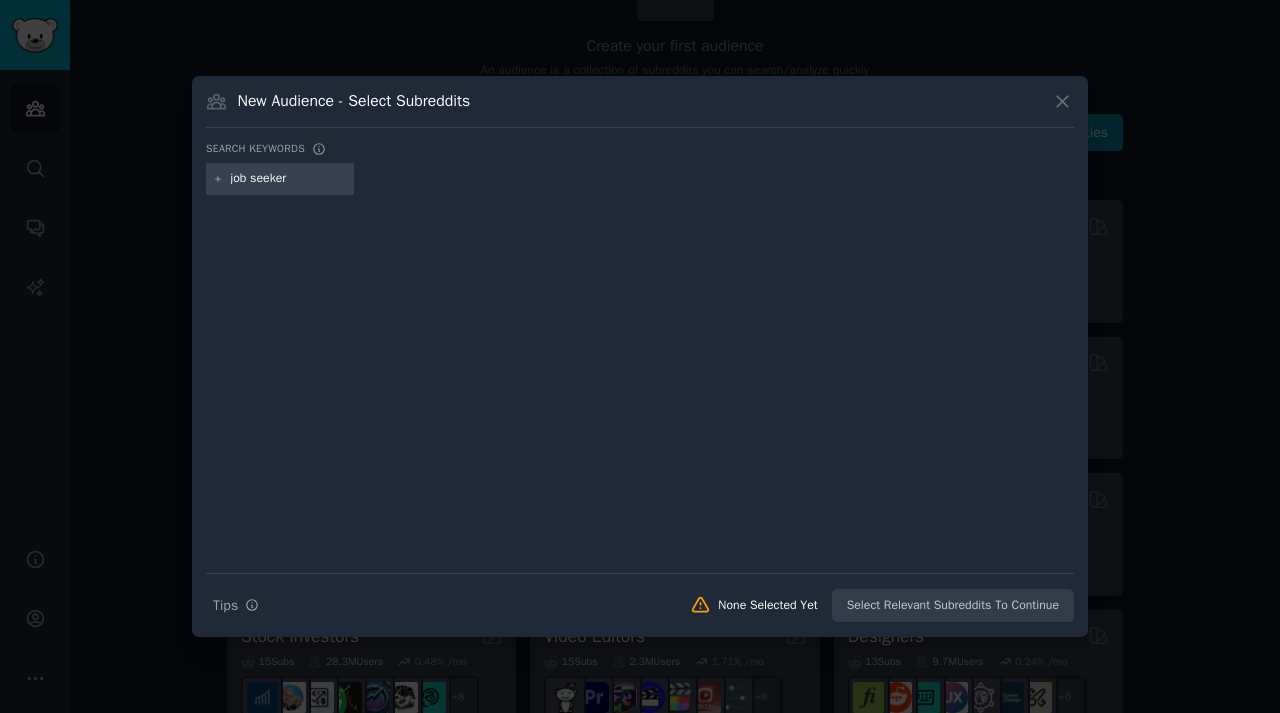 type on "job seekers" 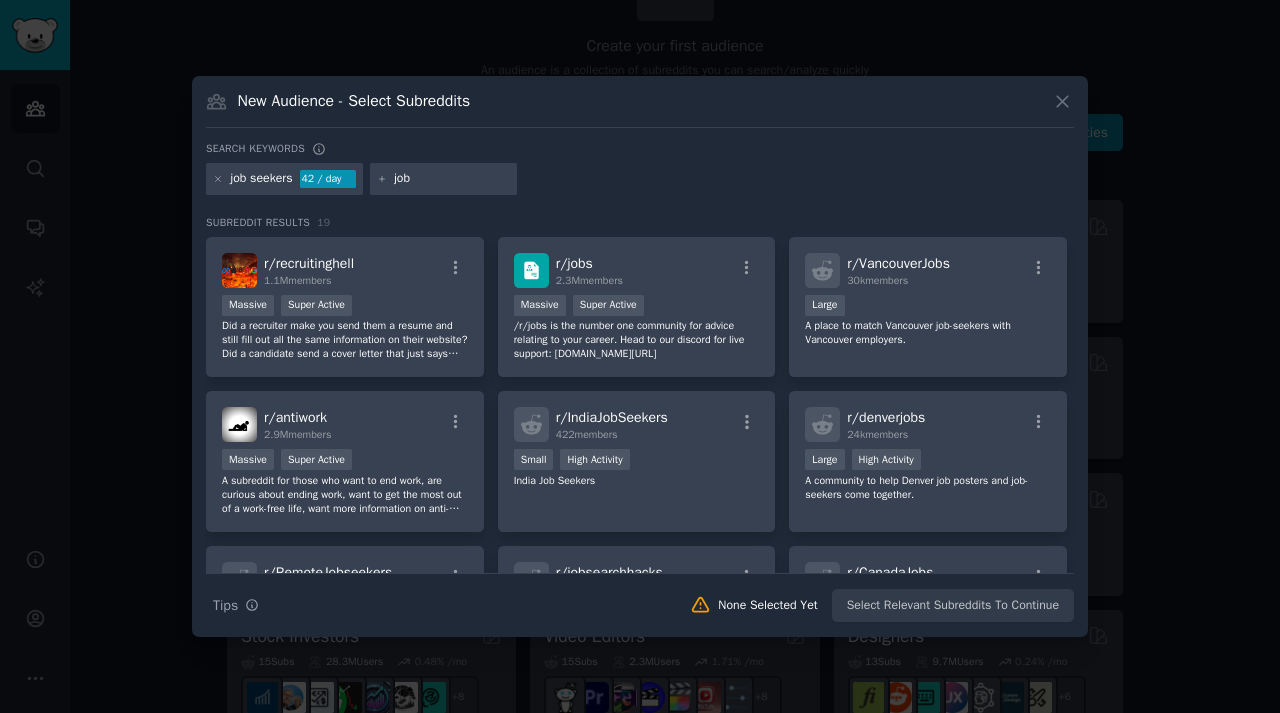 type on "jobs" 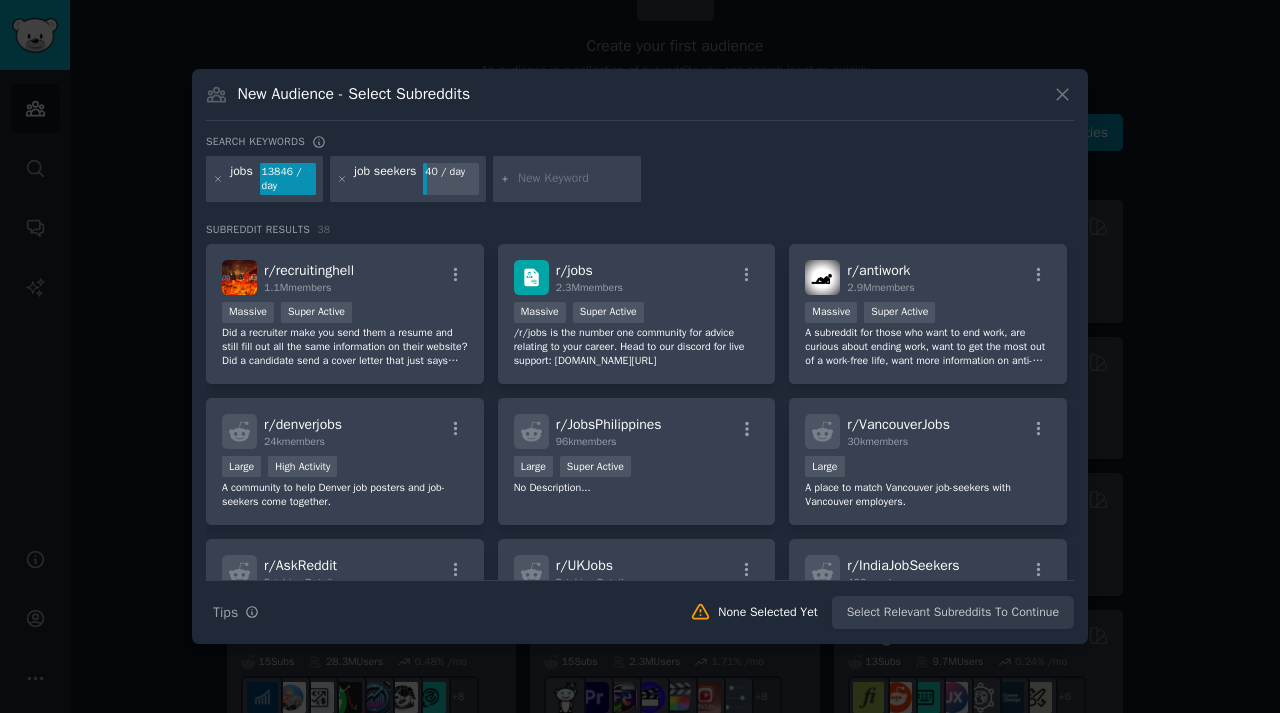 scroll, scrollTop: 8, scrollLeft: 0, axis: vertical 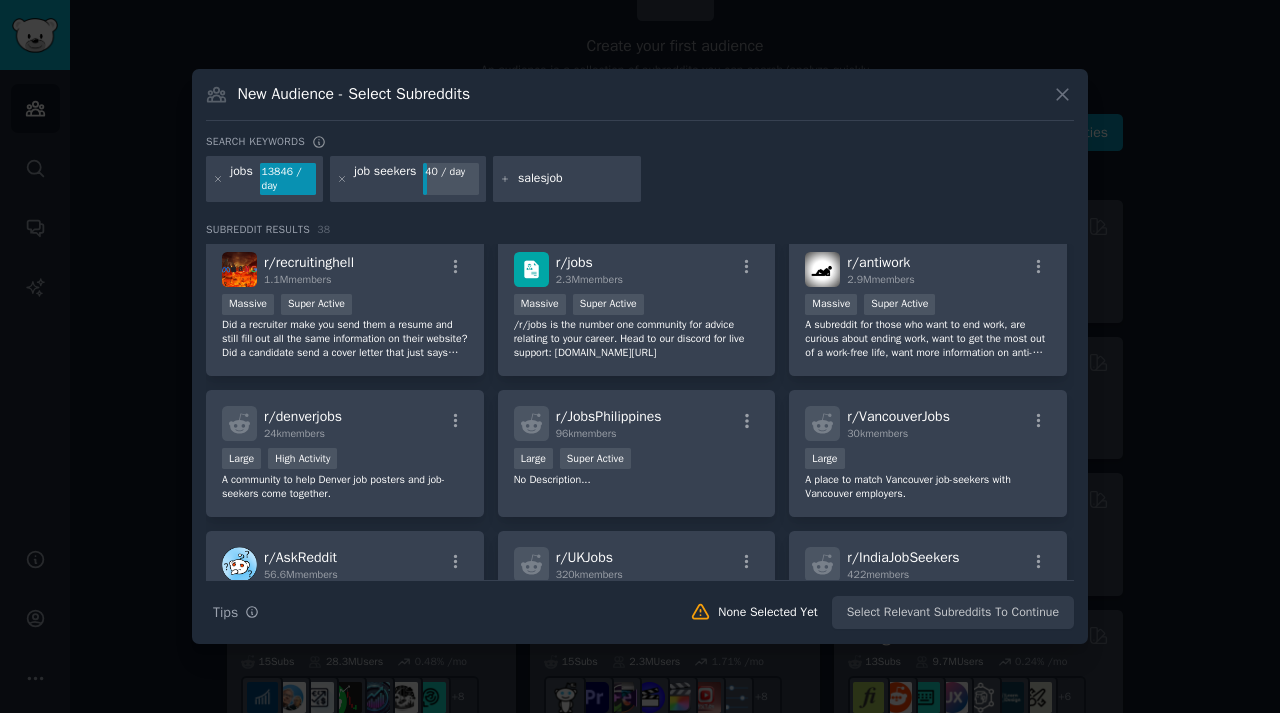 type on "salesjobs" 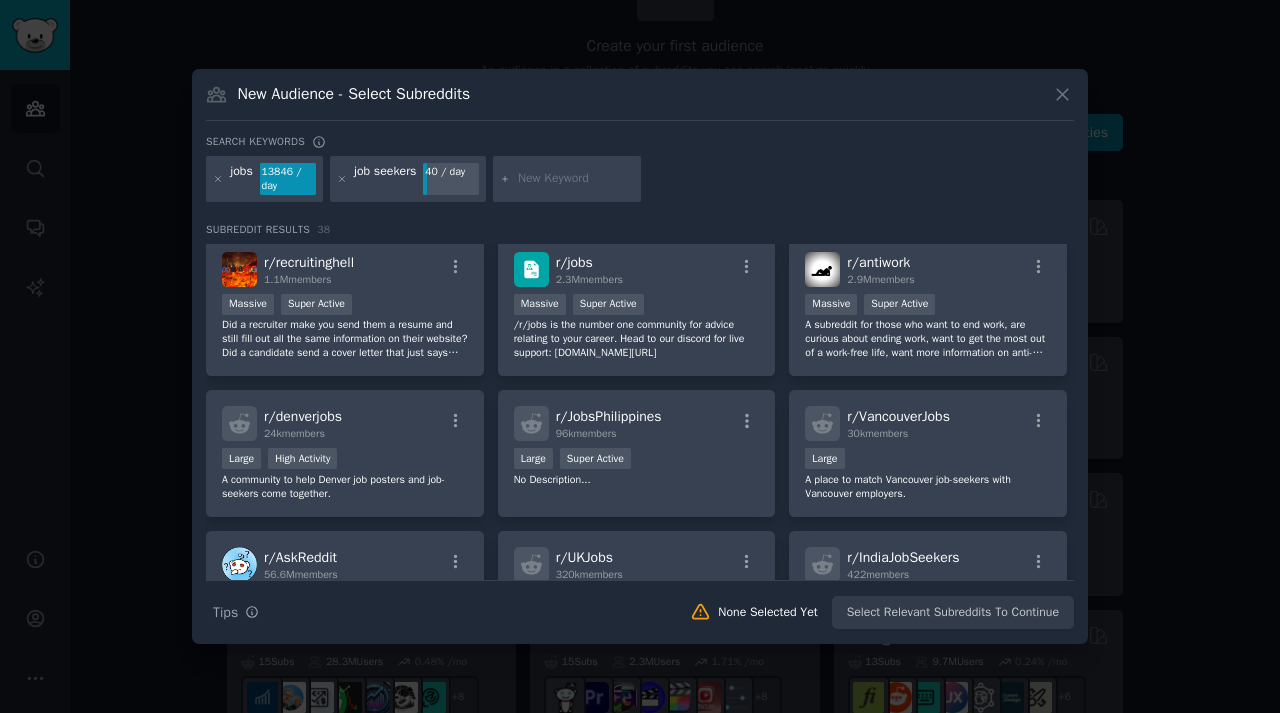 scroll, scrollTop: 0, scrollLeft: 0, axis: both 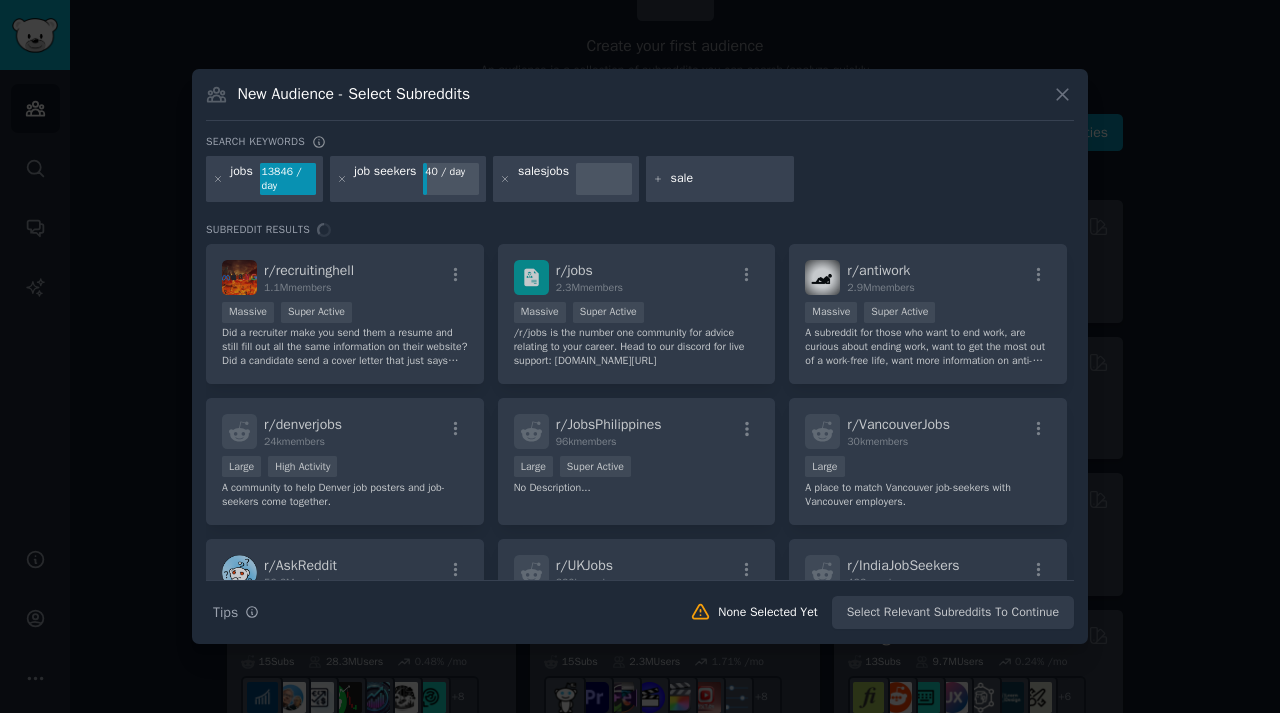 type on "sales" 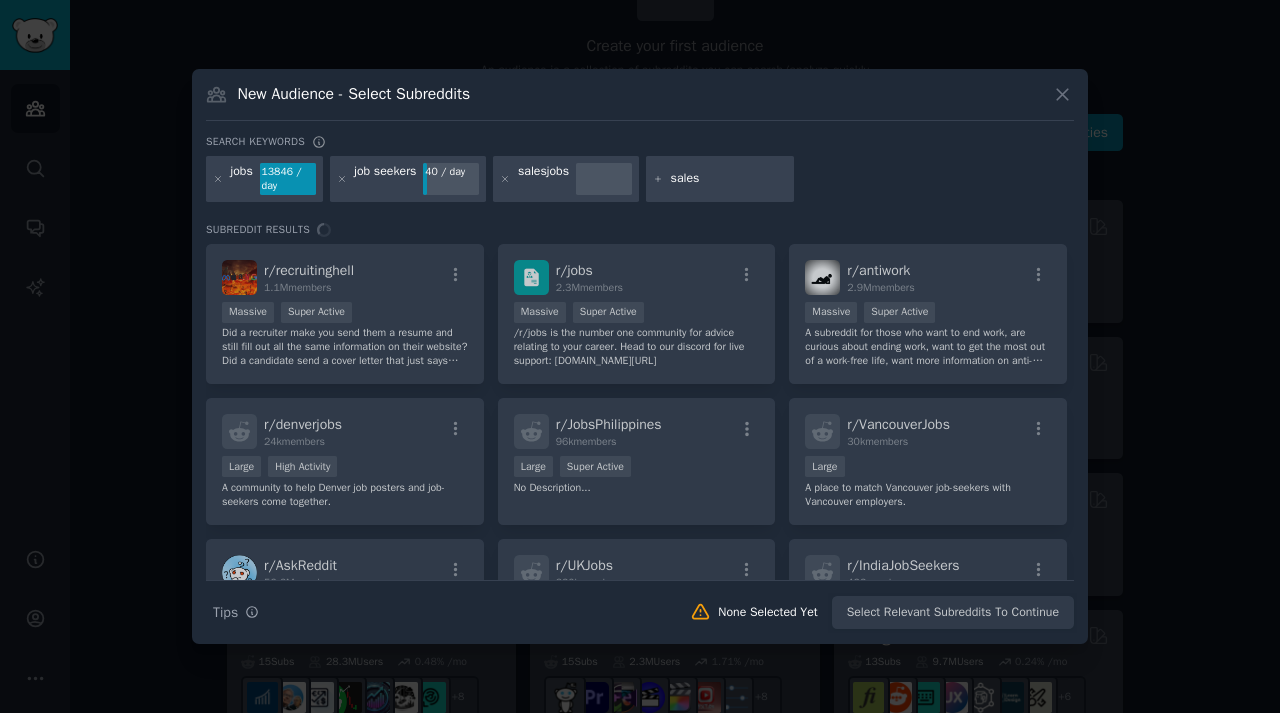 type 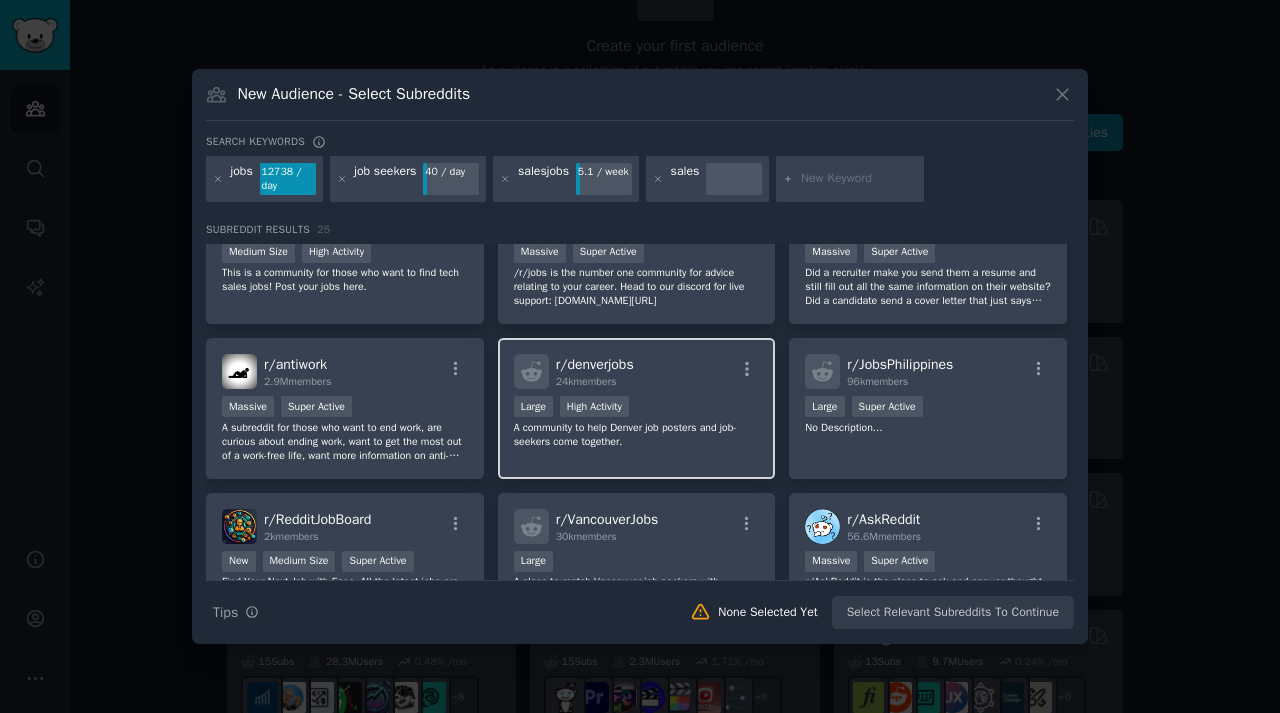 scroll, scrollTop: 0, scrollLeft: 0, axis: both 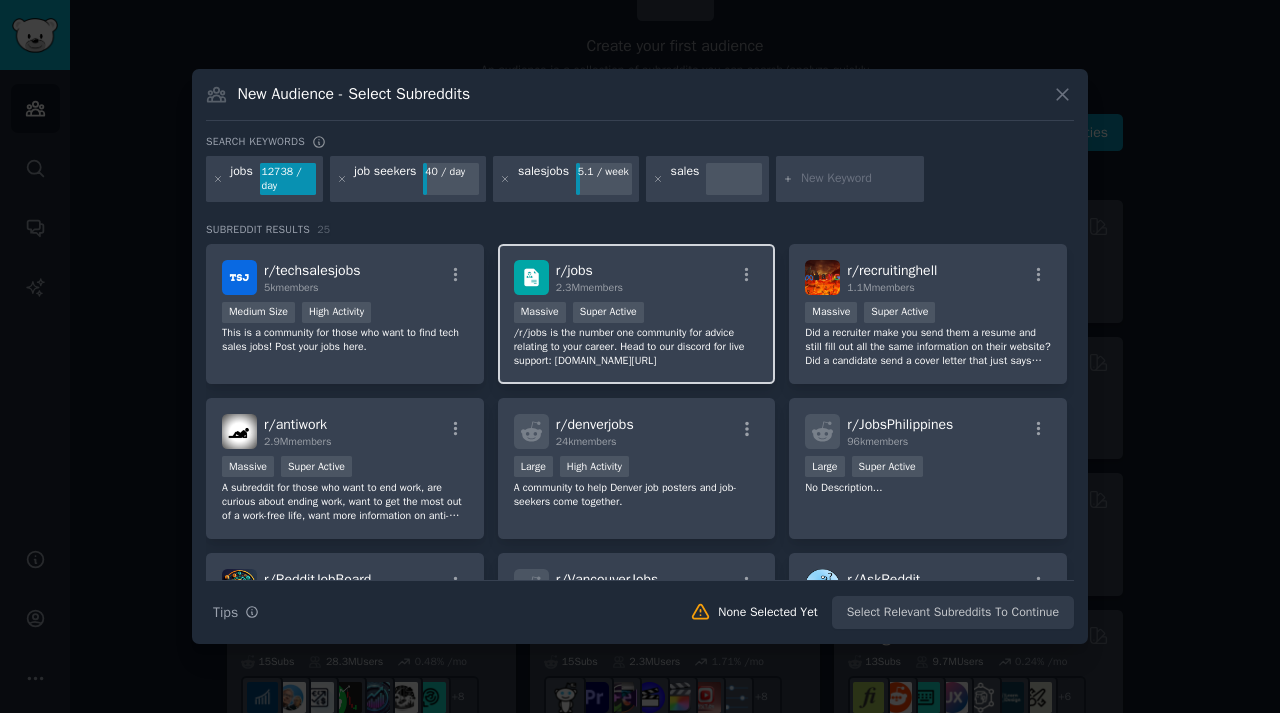 click on "r/ jobs 2.3M  members" at bounding box center (637, 277) 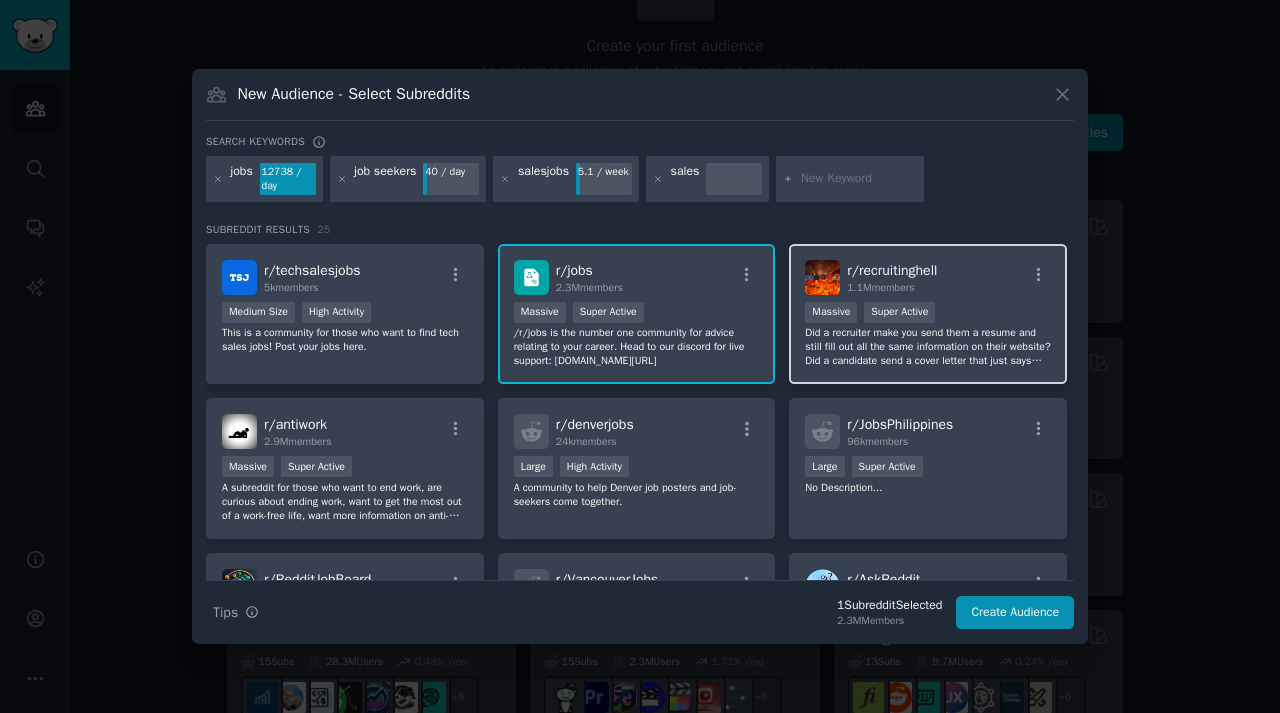 click on "Did a recruiter make you send them a resume and still fill out all the same information on their website?  Did a candidate send a cover letter that just says "PLEASE LET ME WORK HERE"?  Tell us those stories!" at bounding box center [928, 347] 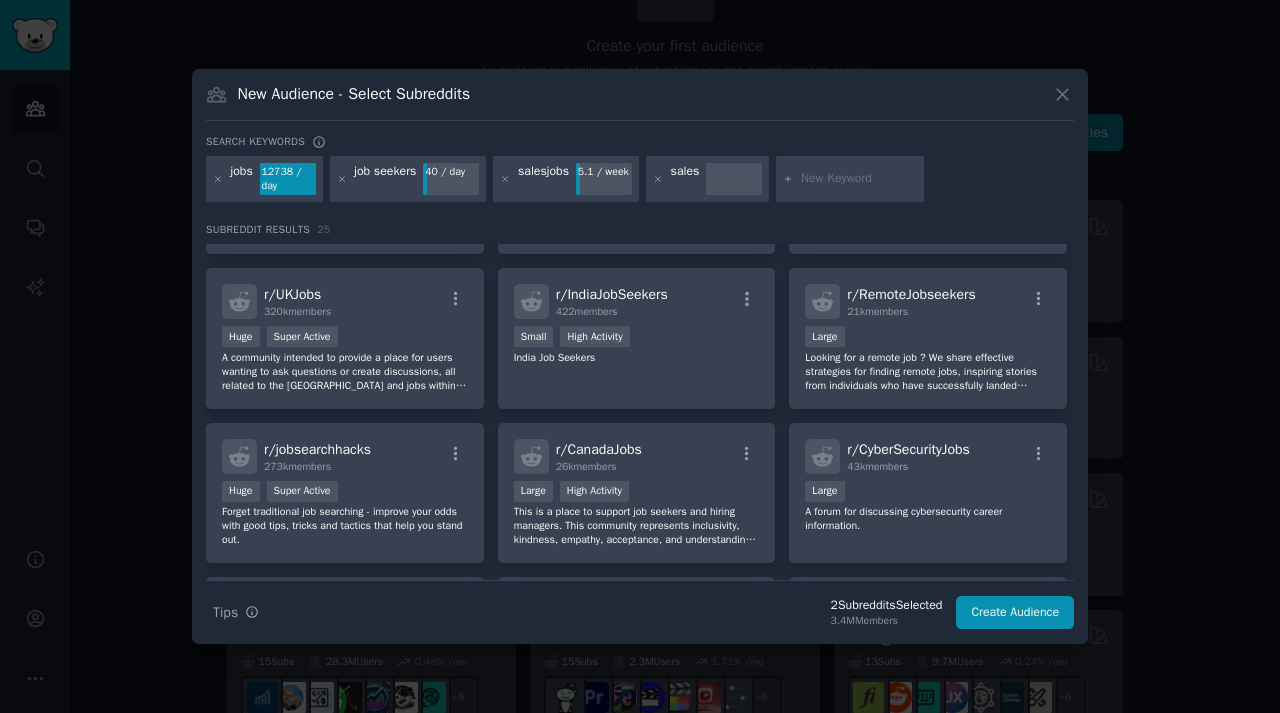scroll, scrollTop: 442, scrollLeft: 0, axis: vertical 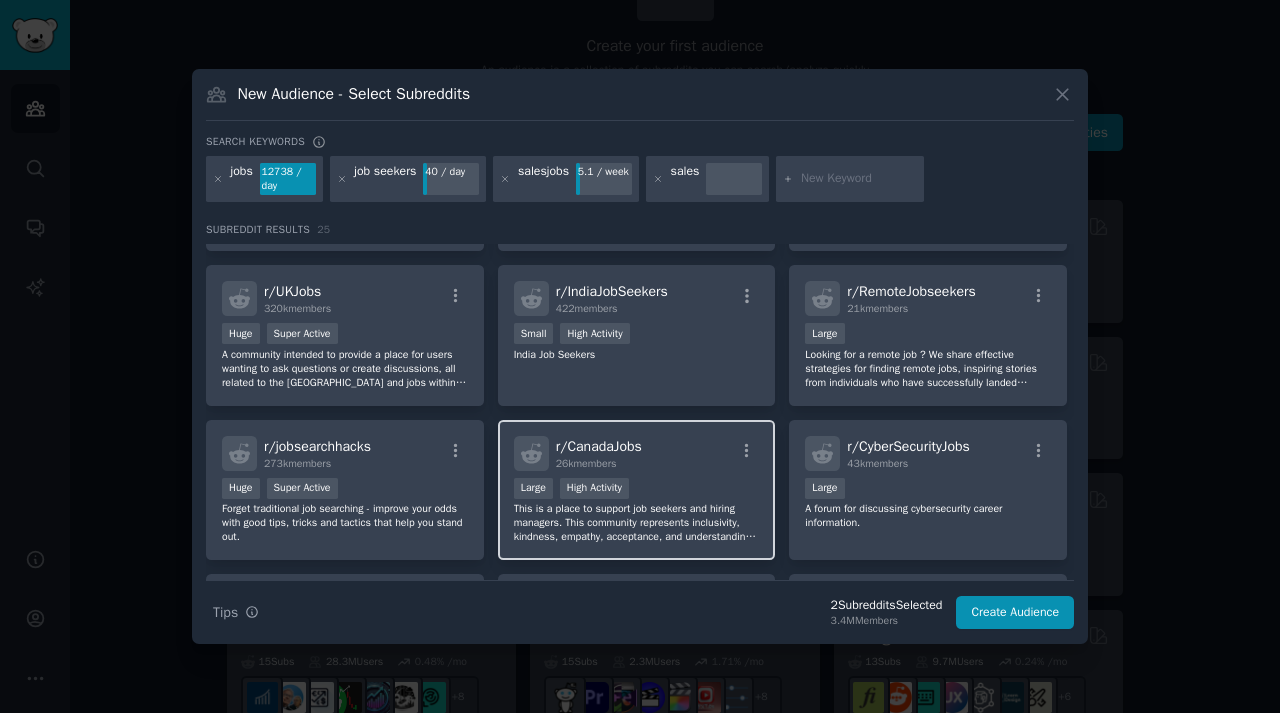 click on "Large High Activity" at bounding box center [637, 490] 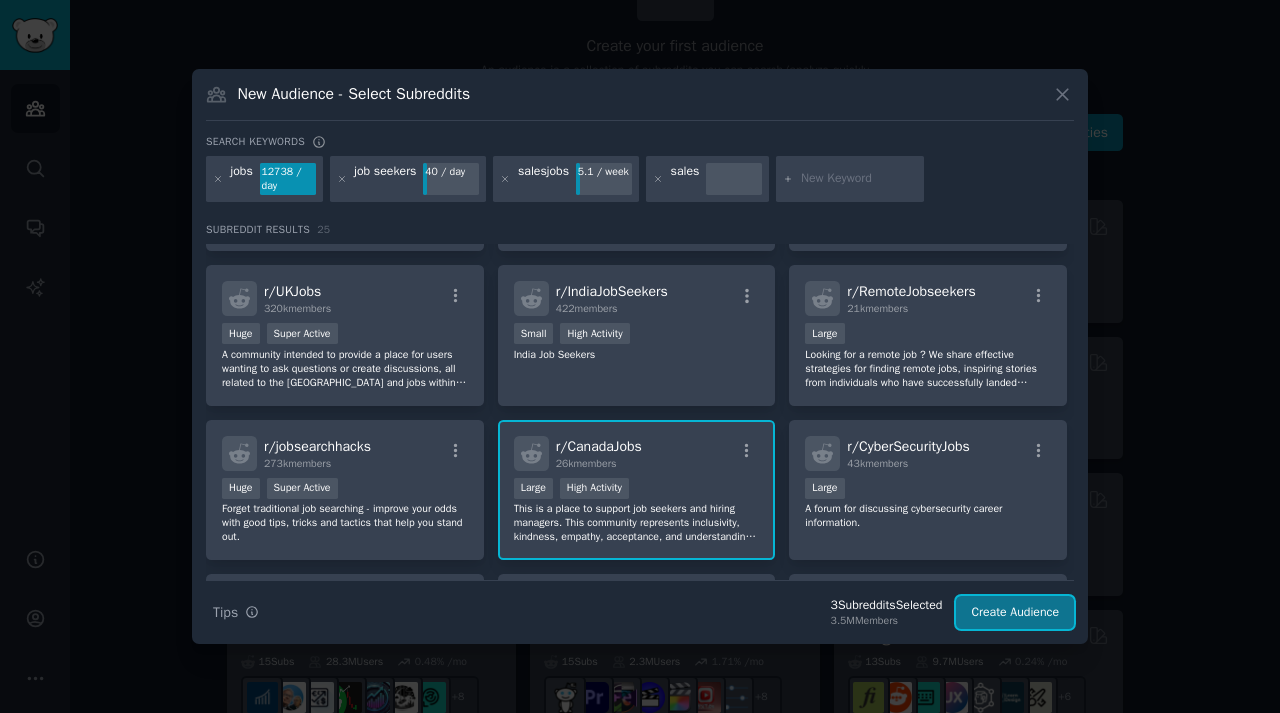 click on "Create Audience" at bounding box center [1015, 613] 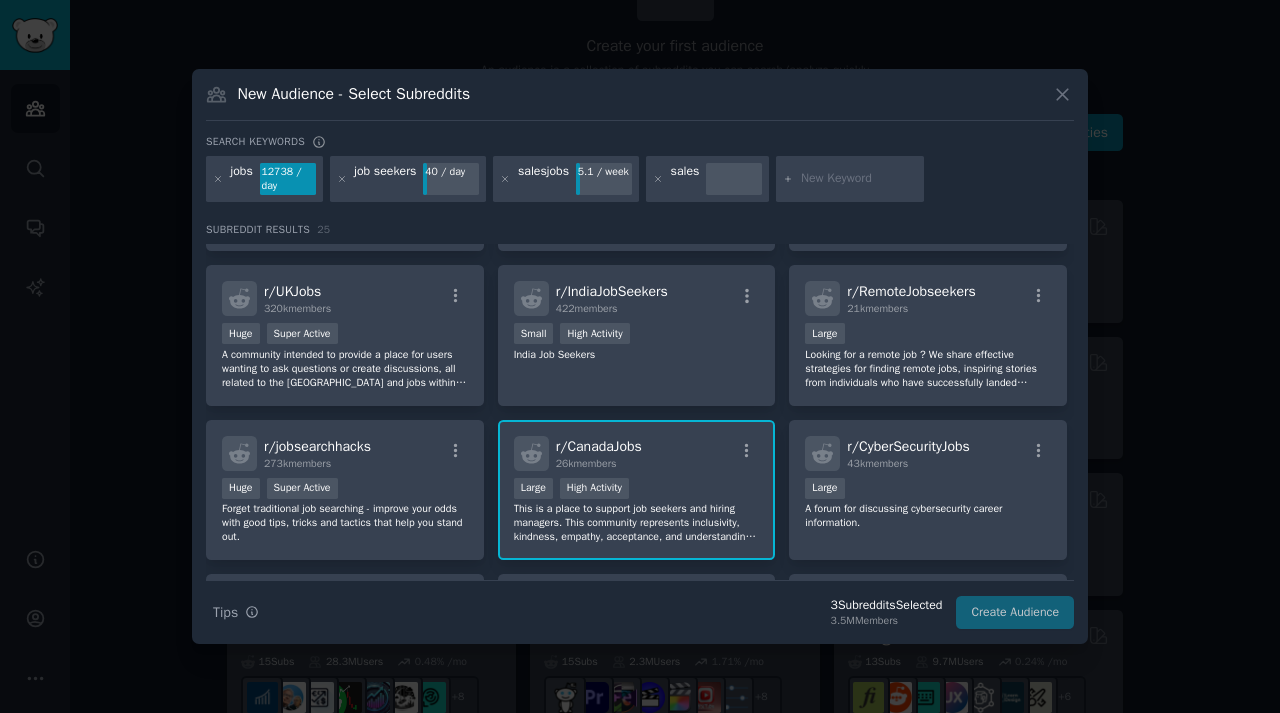 scroll, scrollTop: 0, scrollLeft: 0, axis: both 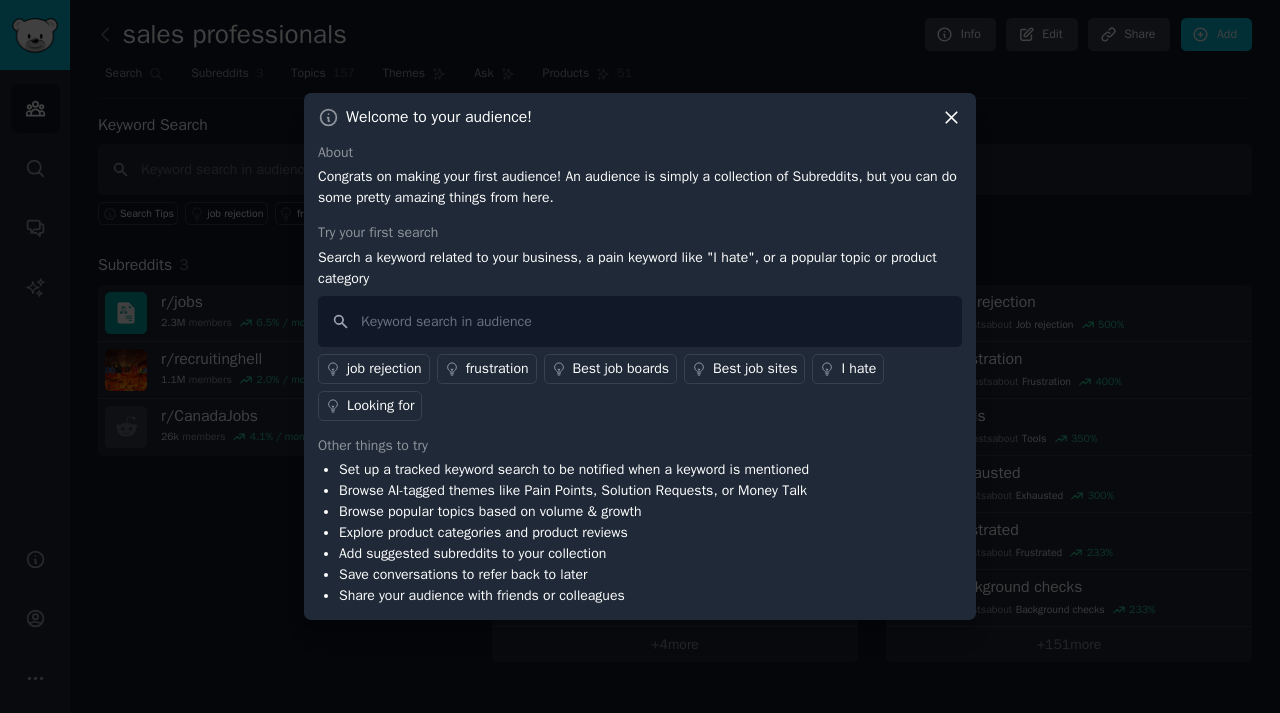 click on "job rejection" at bounding box center [384, 368] 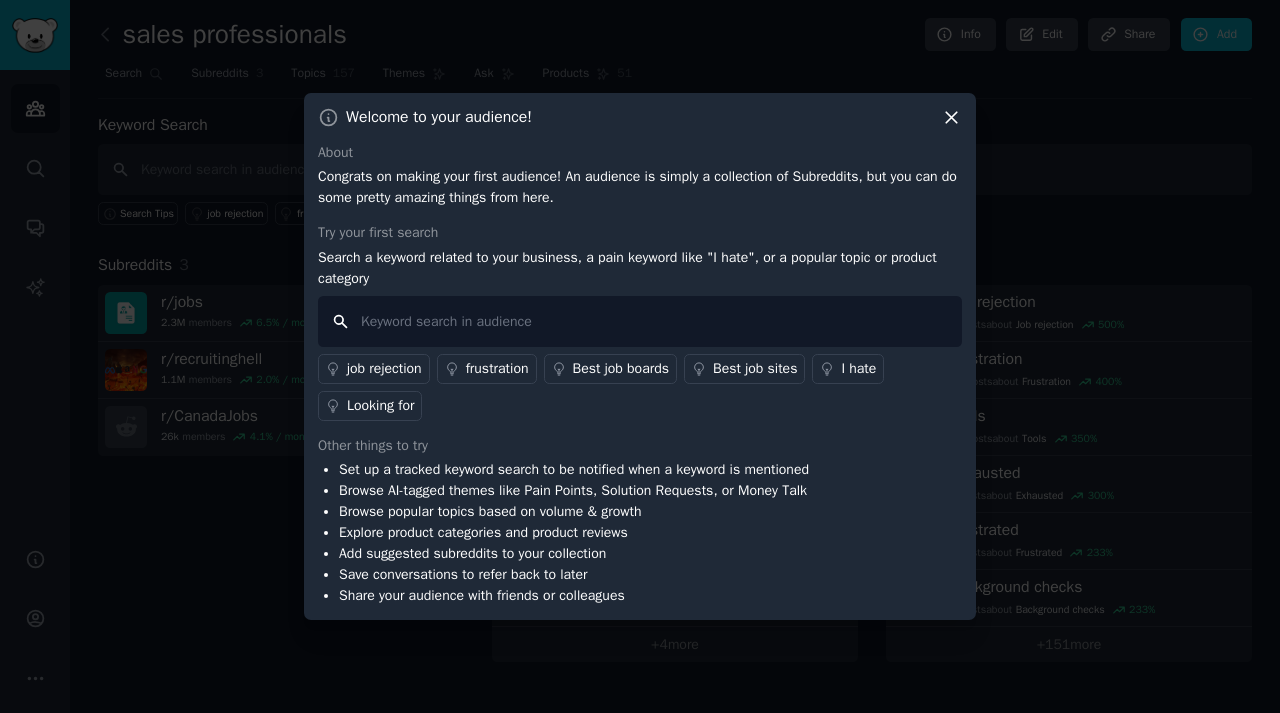 click at bounding box center [640, 321] 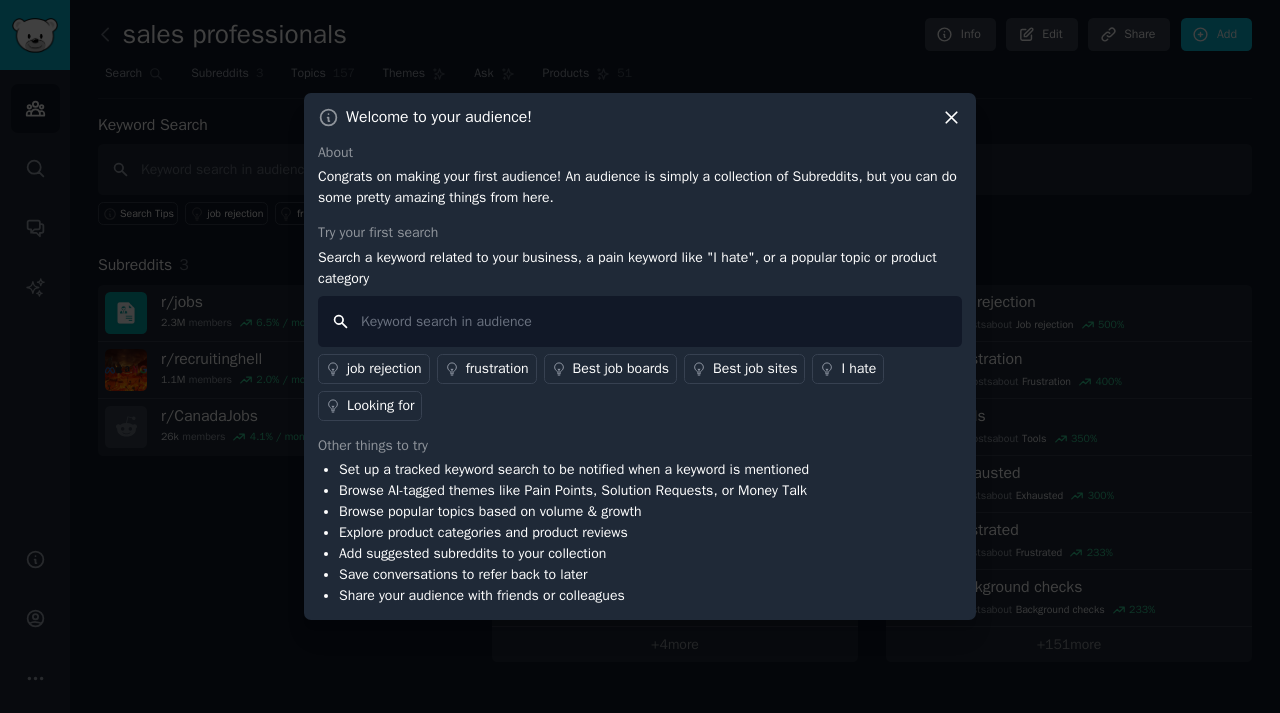 click at bounding box center [640, 321] 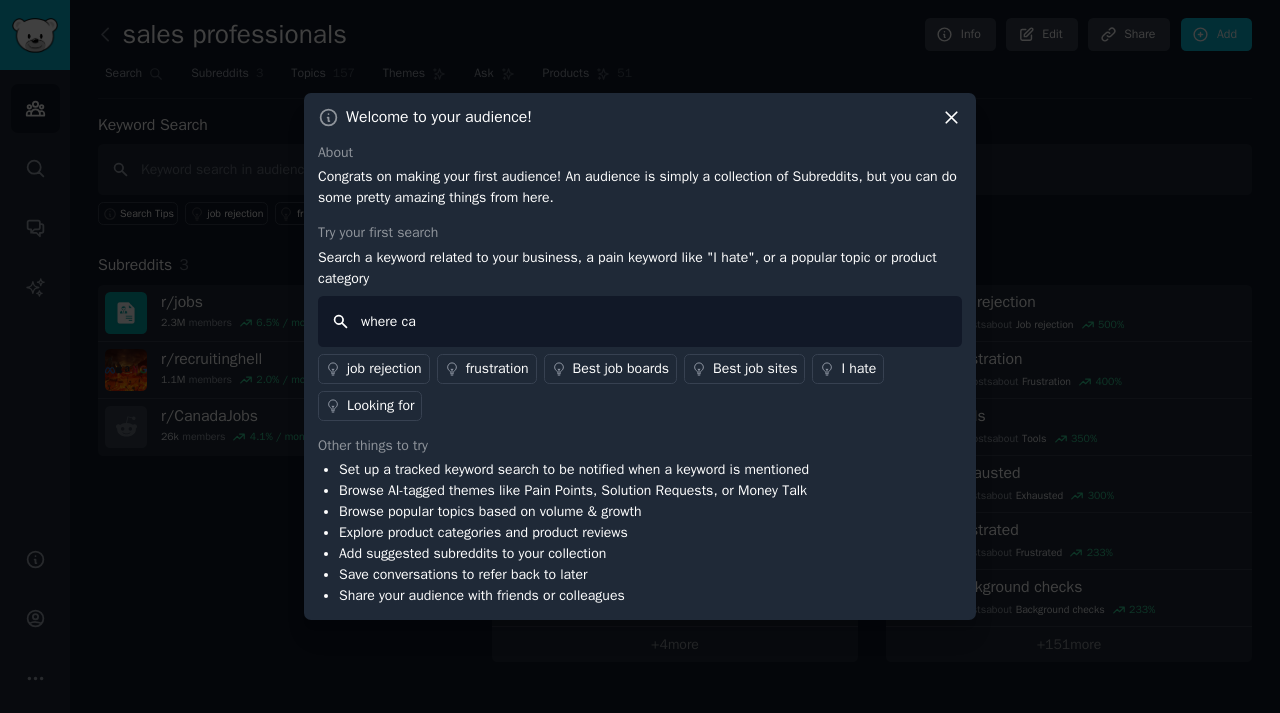 type on "where can" 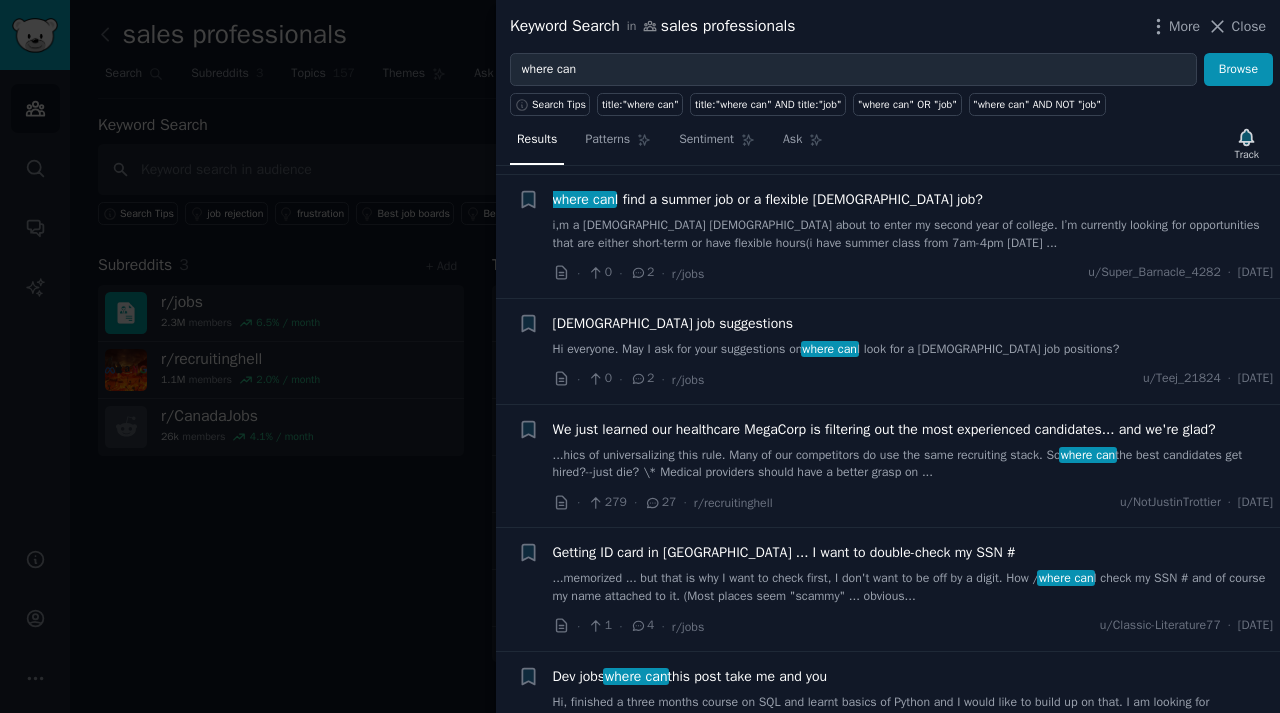 scroll, scrollTop: 1092, scrollLeft: 0, axis: vertical 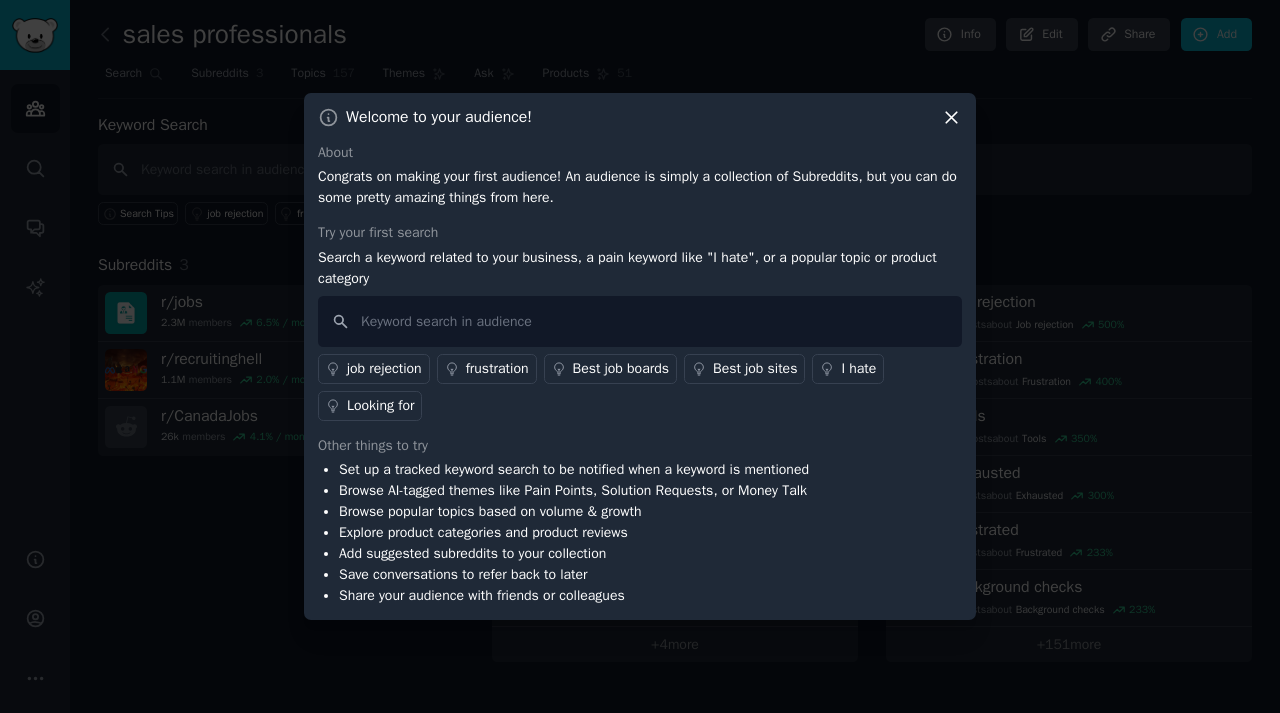 click 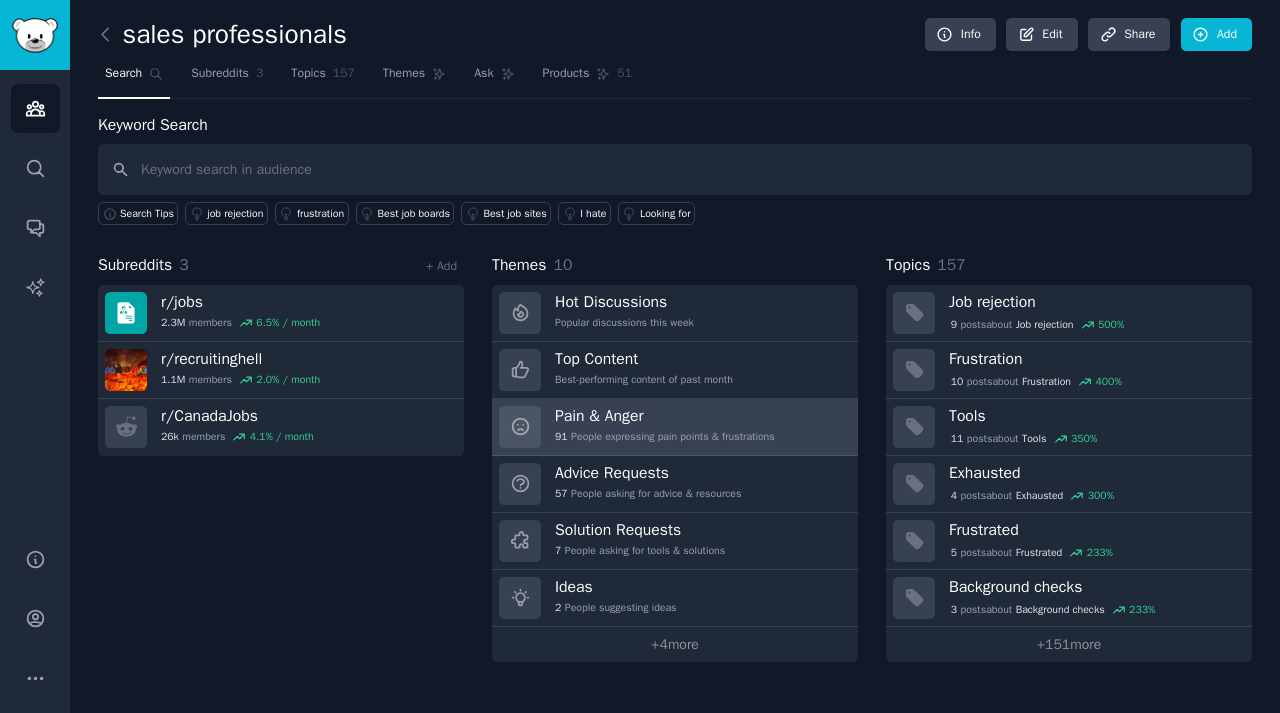 click on "Pain & Anger 91 People expressing pain points & frustrations" at bounding box center [675, 427] 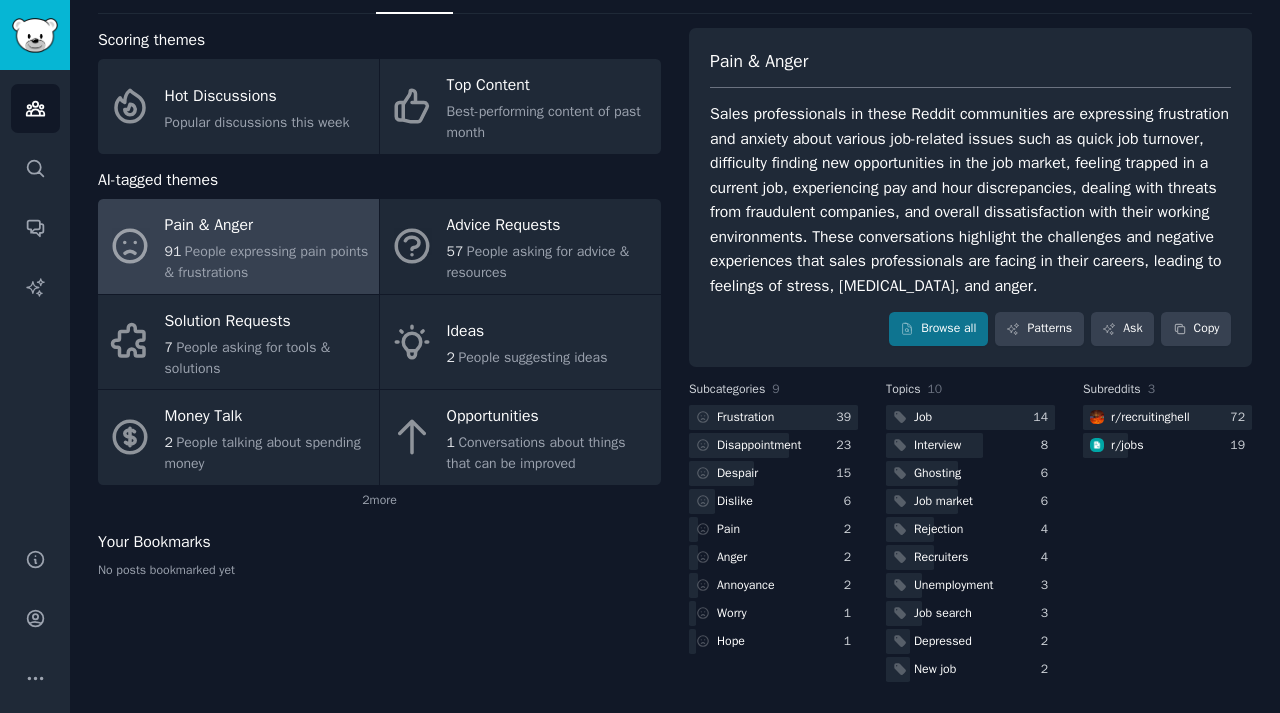 scroll, scrollTop: 109, scrollLeft: 0, axis: vertical 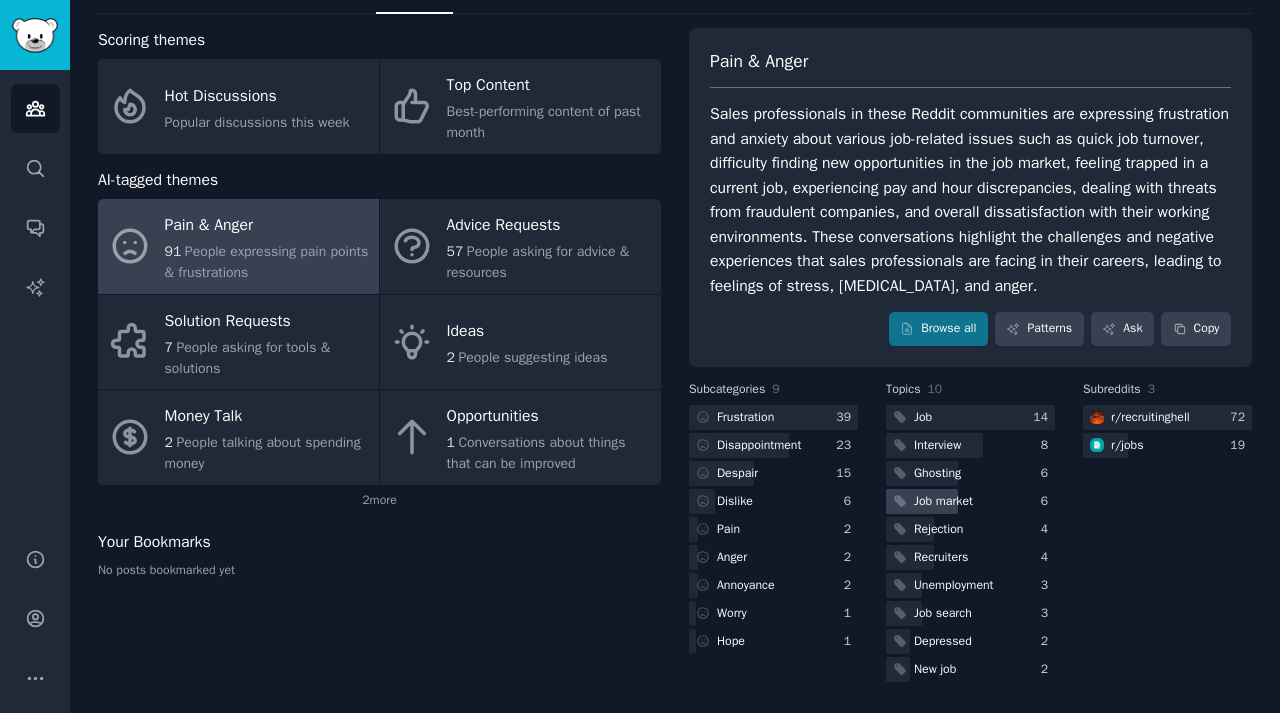 click on "Job market" at bounding box center [970, 501] 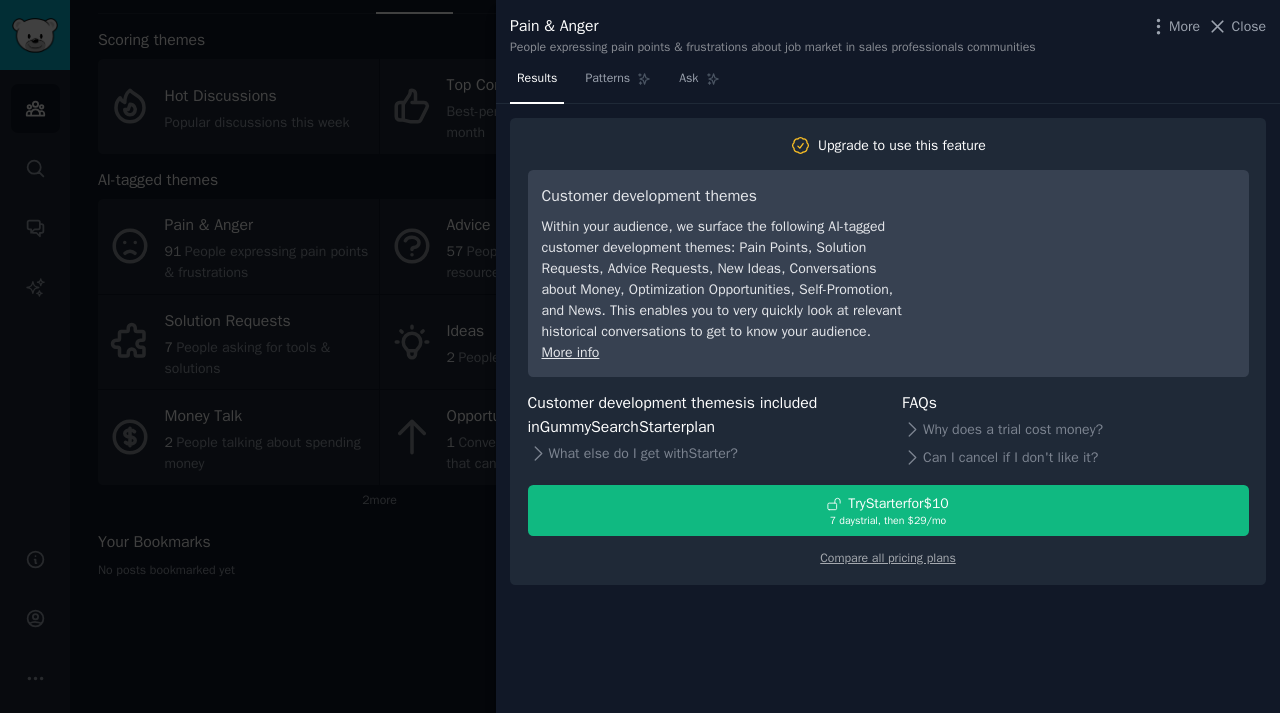 click at bounding box center [640, 356] 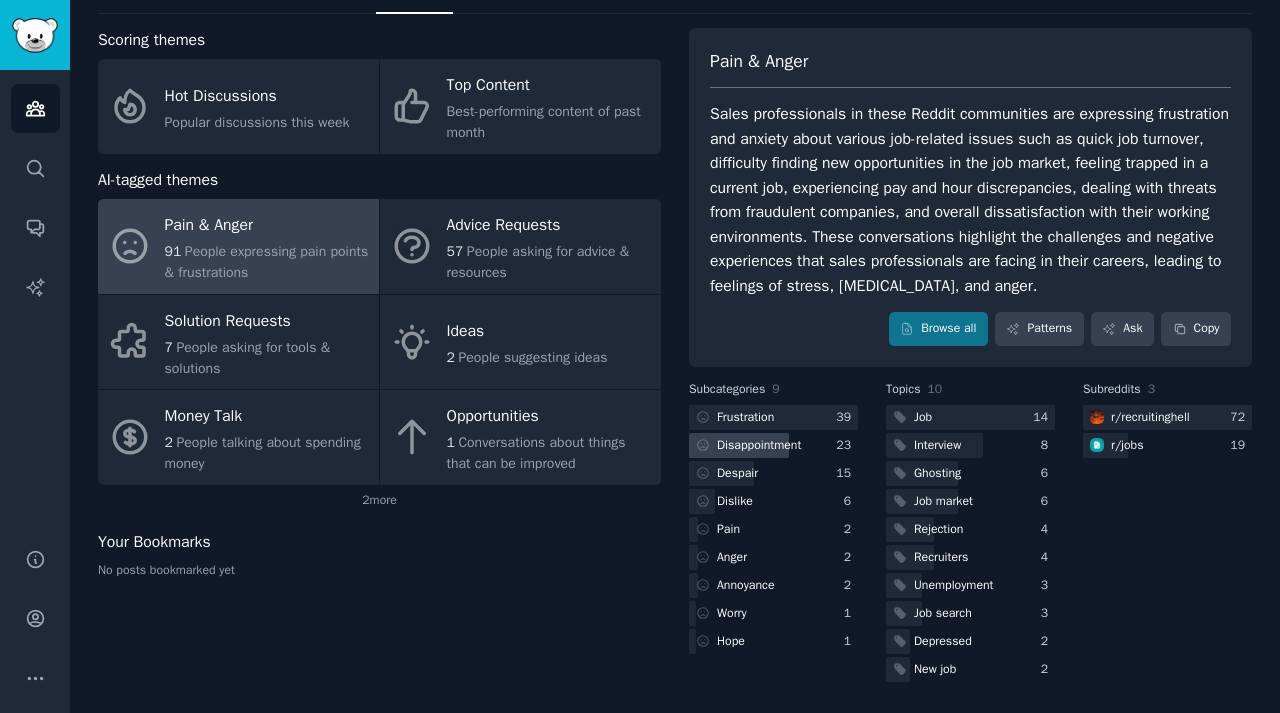 click on "Disappointment" at bounding box center [773, 445] 